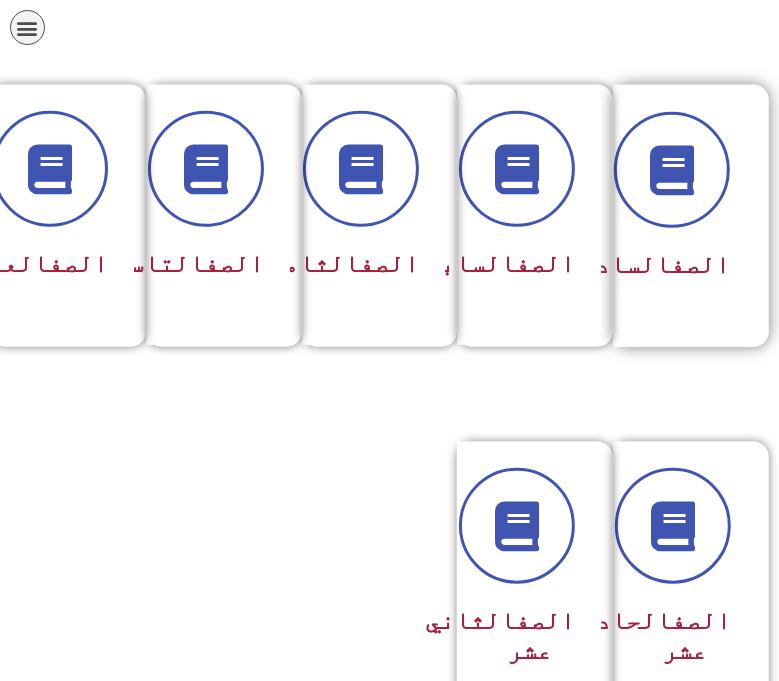scroll, scrollTop: 799, scrollLeft: 0, axis: vertical 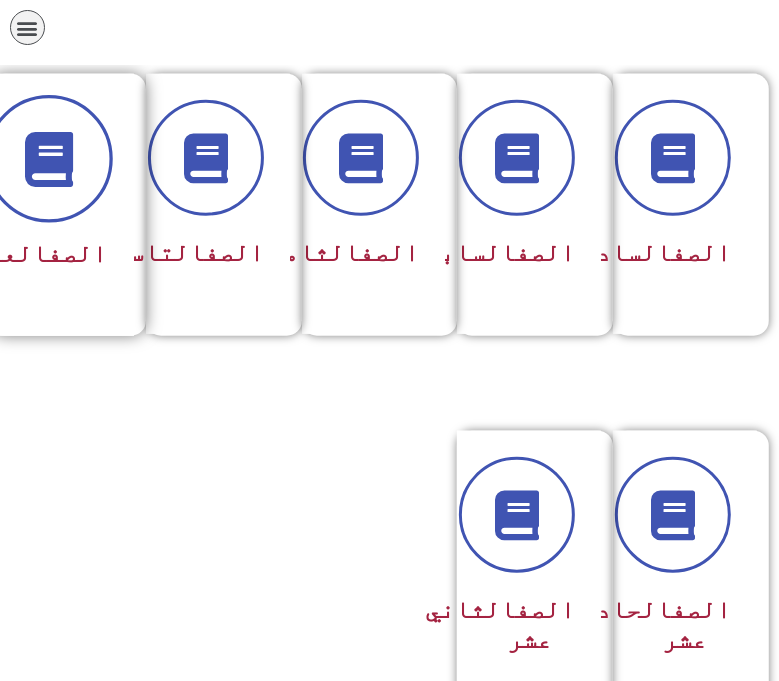 click at bounding box center [48, 158] 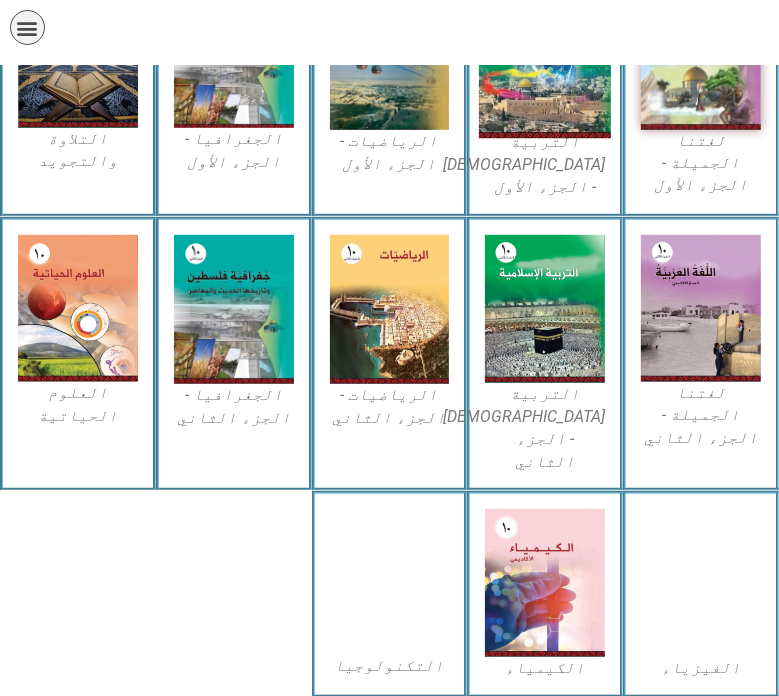 scroll, scrollTop: 600, scrollLeft: 0, axis: vertical 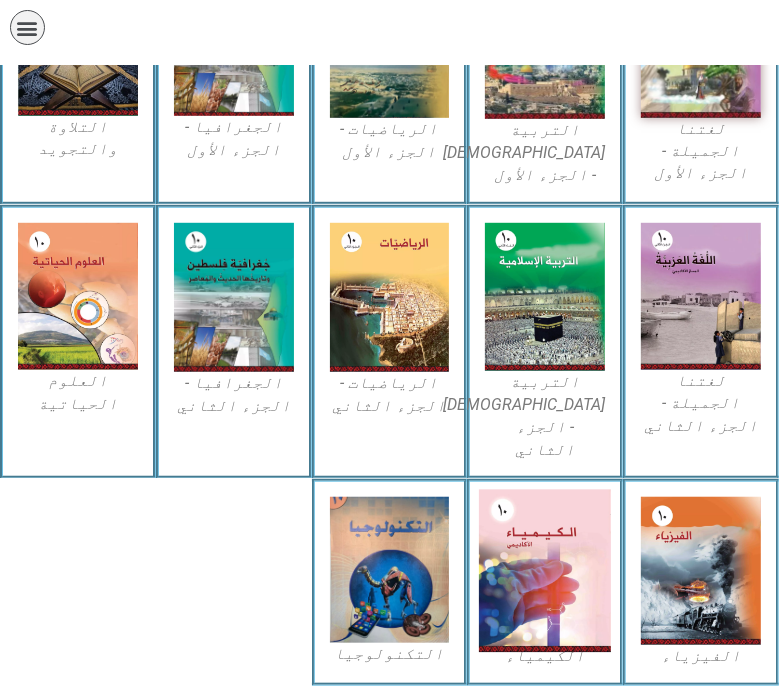 click at bounding box center (545, 571) 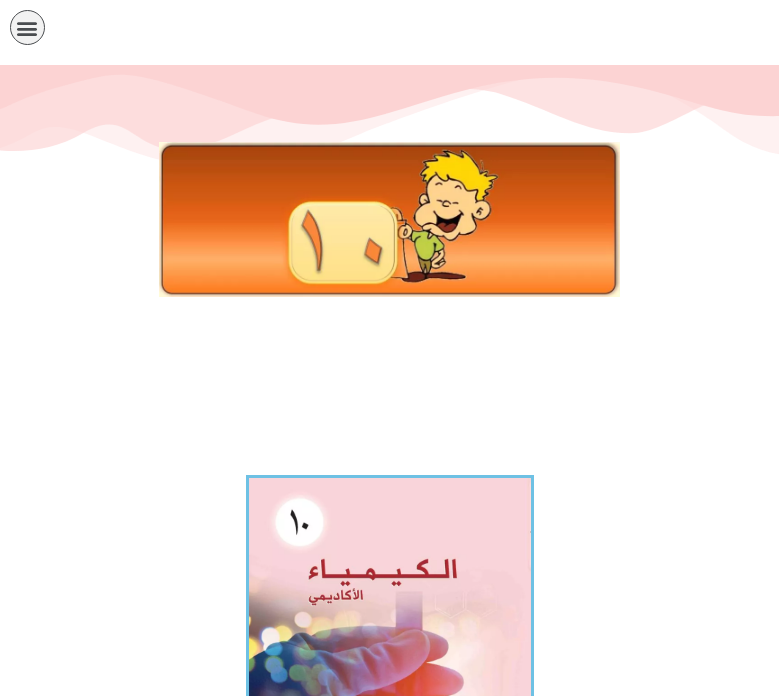 scroll, scrollTop: 0, scrollLeft: 0, axis: both 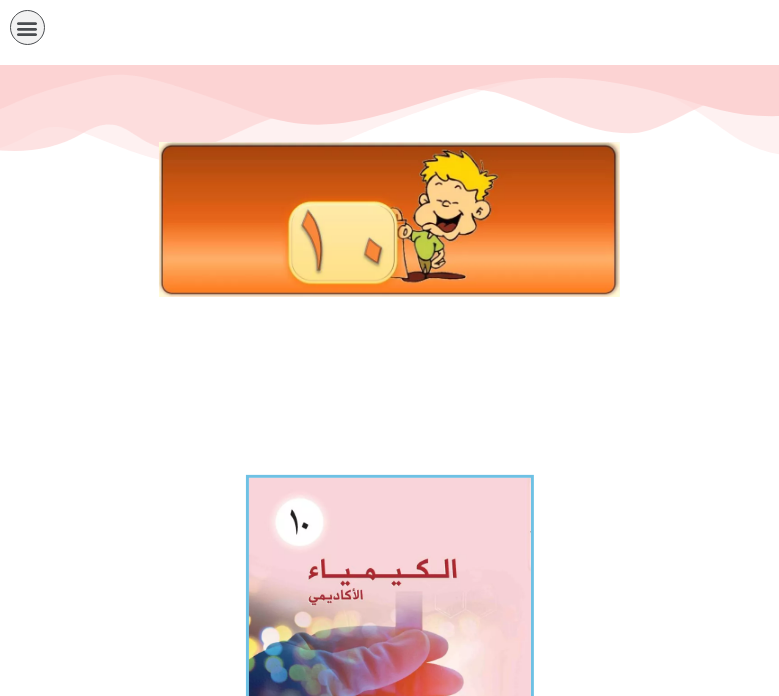 click 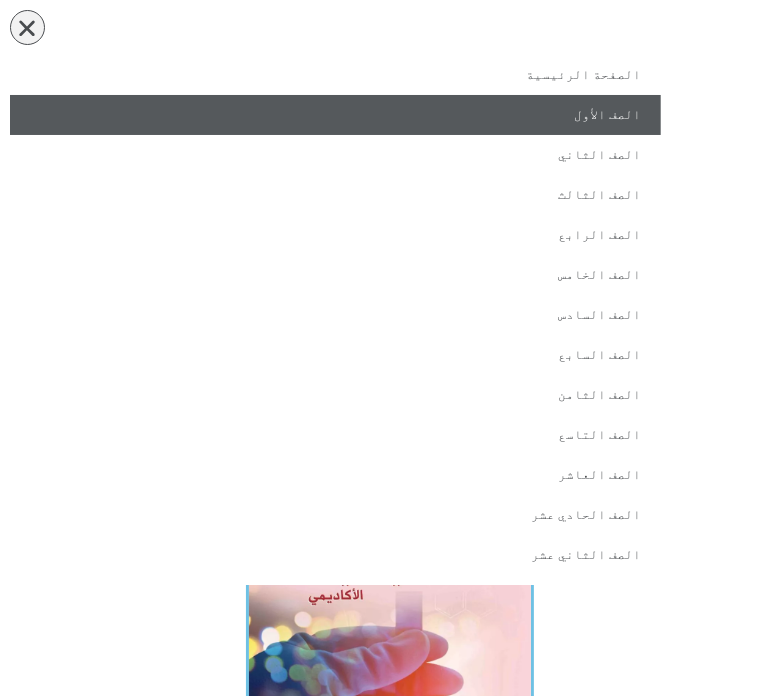 click on "الصف الأول" 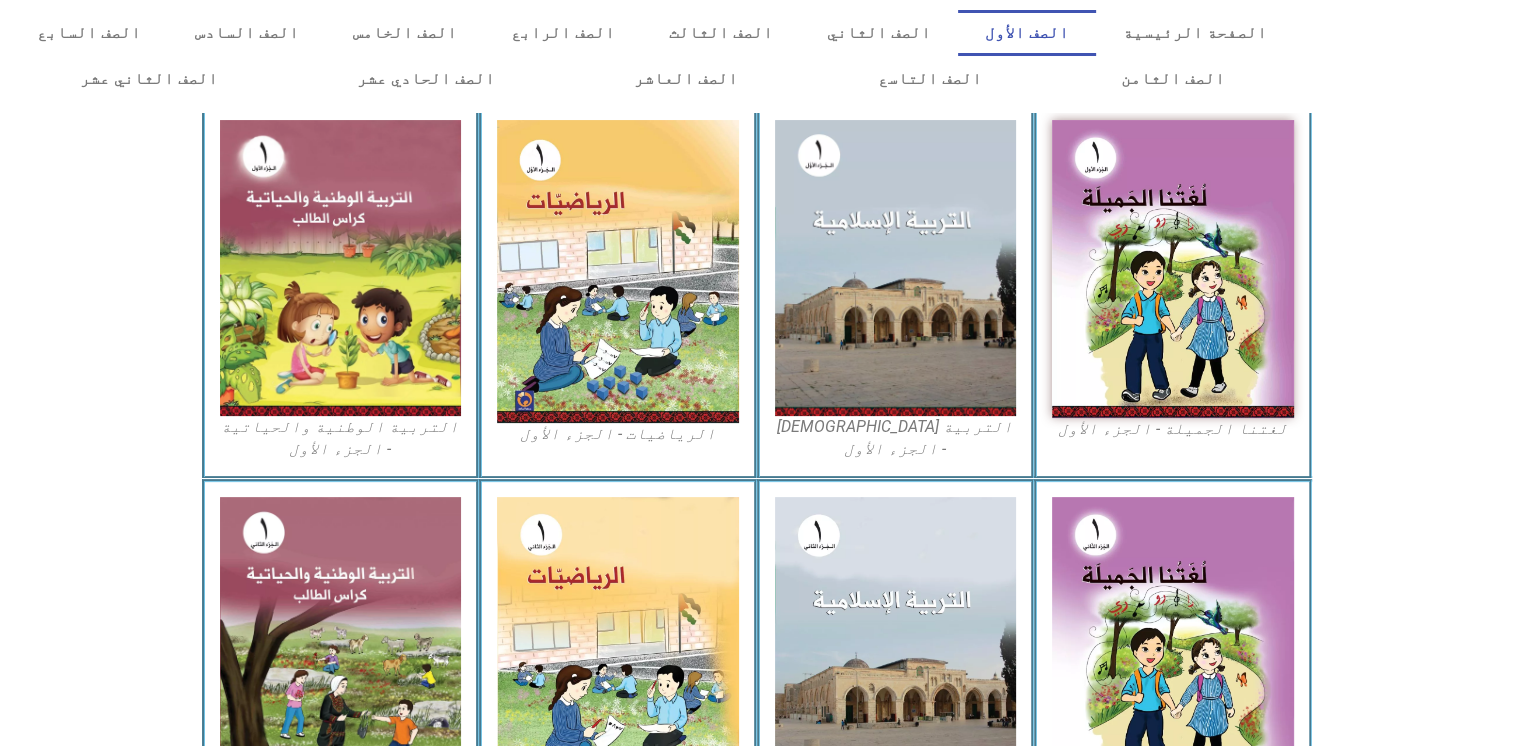 scroll, scrollTop: 228, scrollLeft: 0, axis: vertical 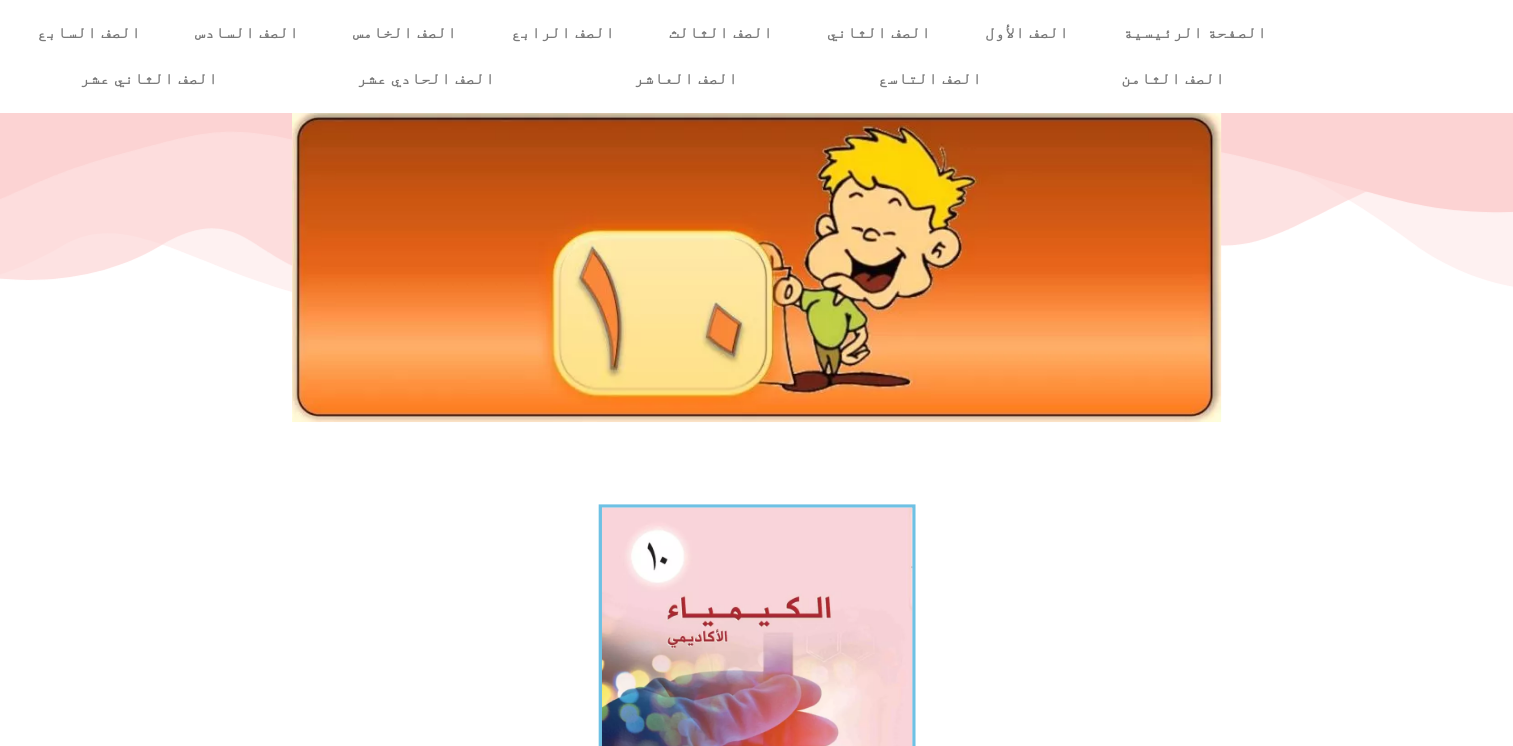 click at bounding box center (756, 698) 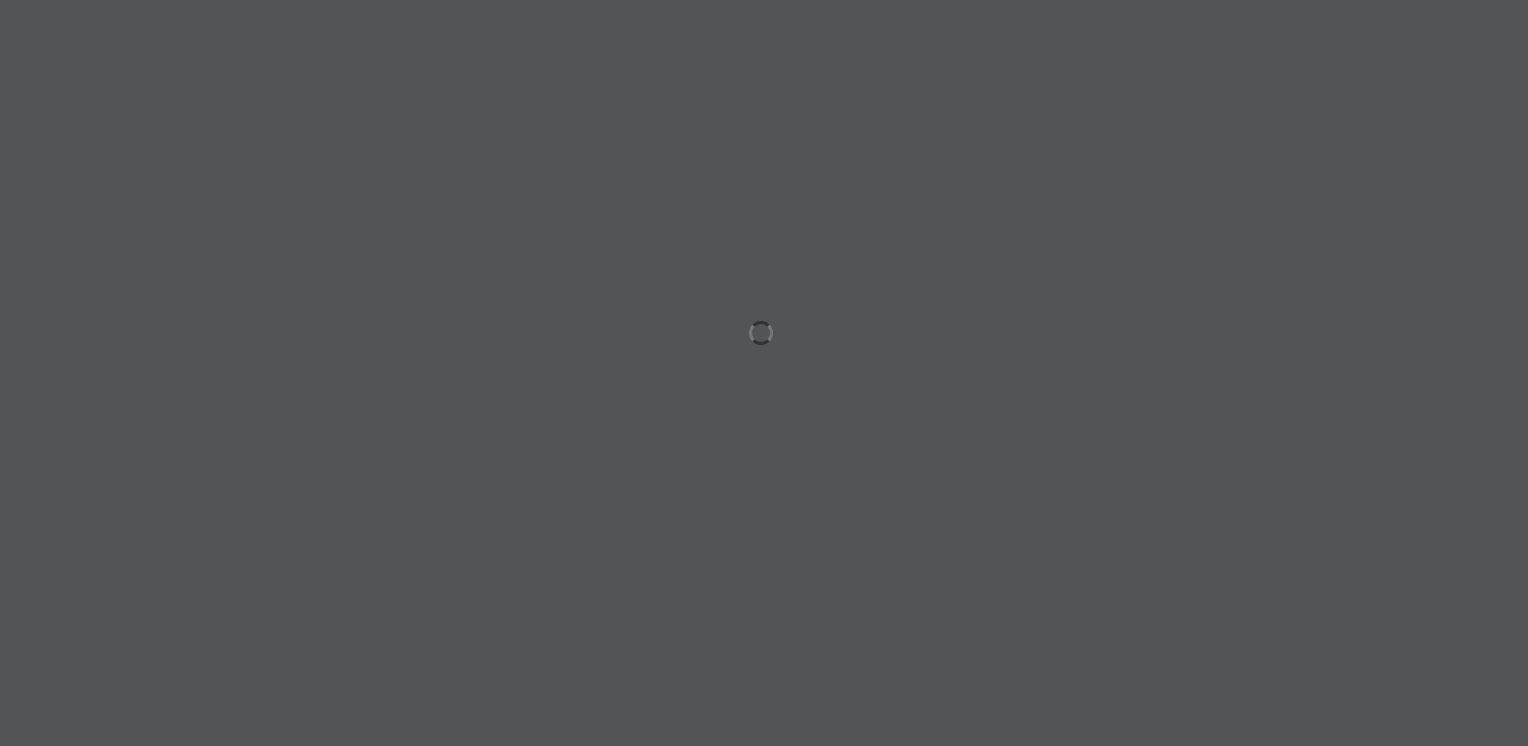 scroll, scrollTop: 0, scrollLeft: 0, axis: both 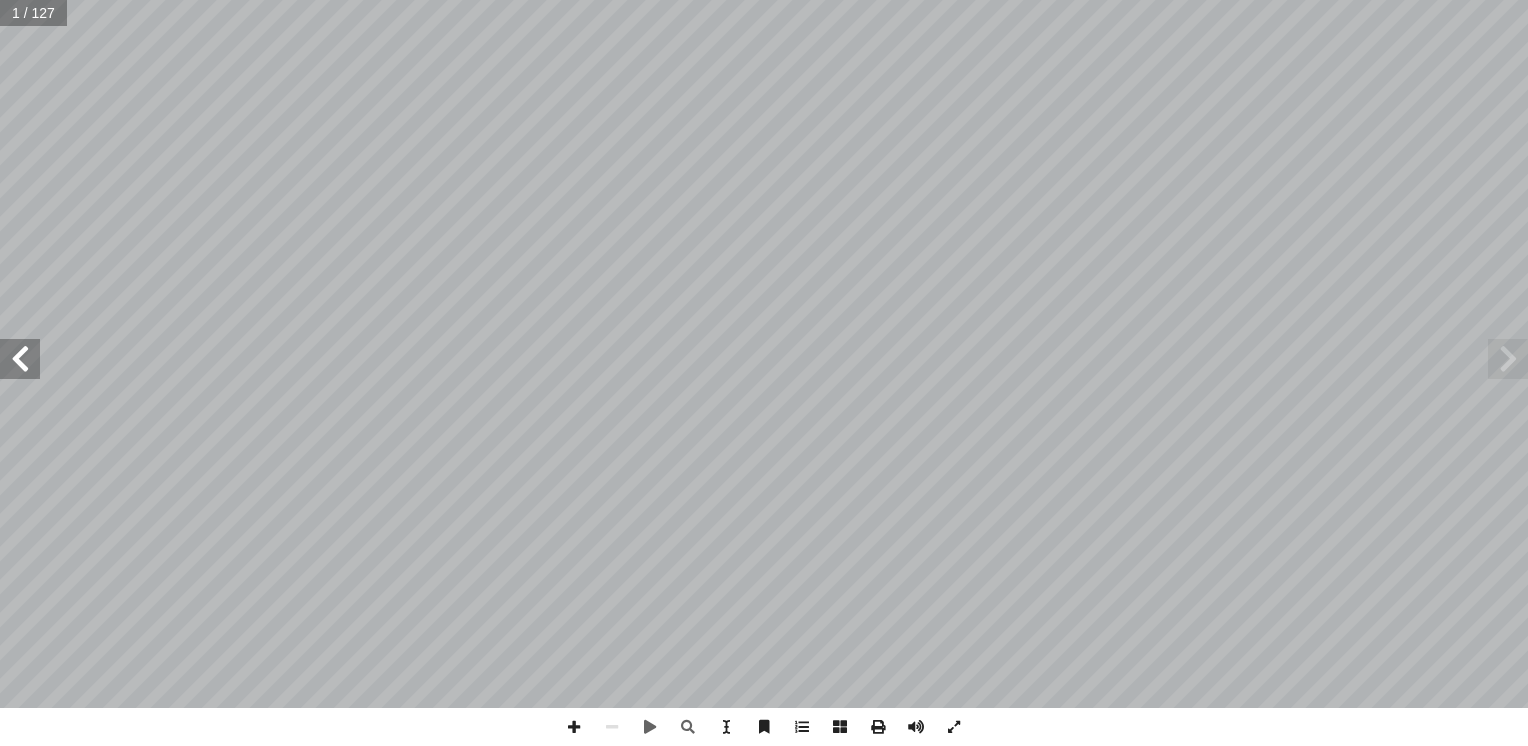 click at bounding box center [20, 359] 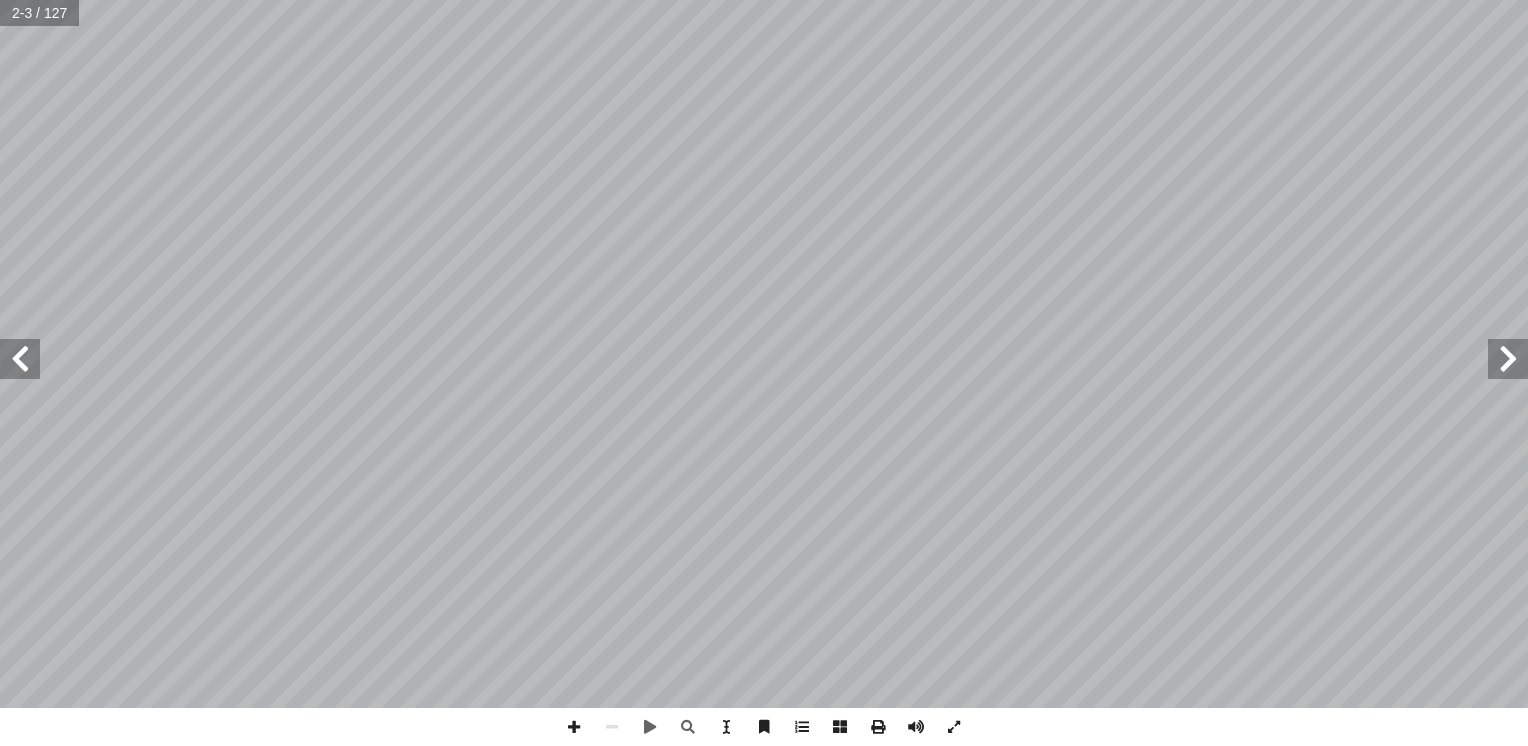 click at bounding box center (20, 359) 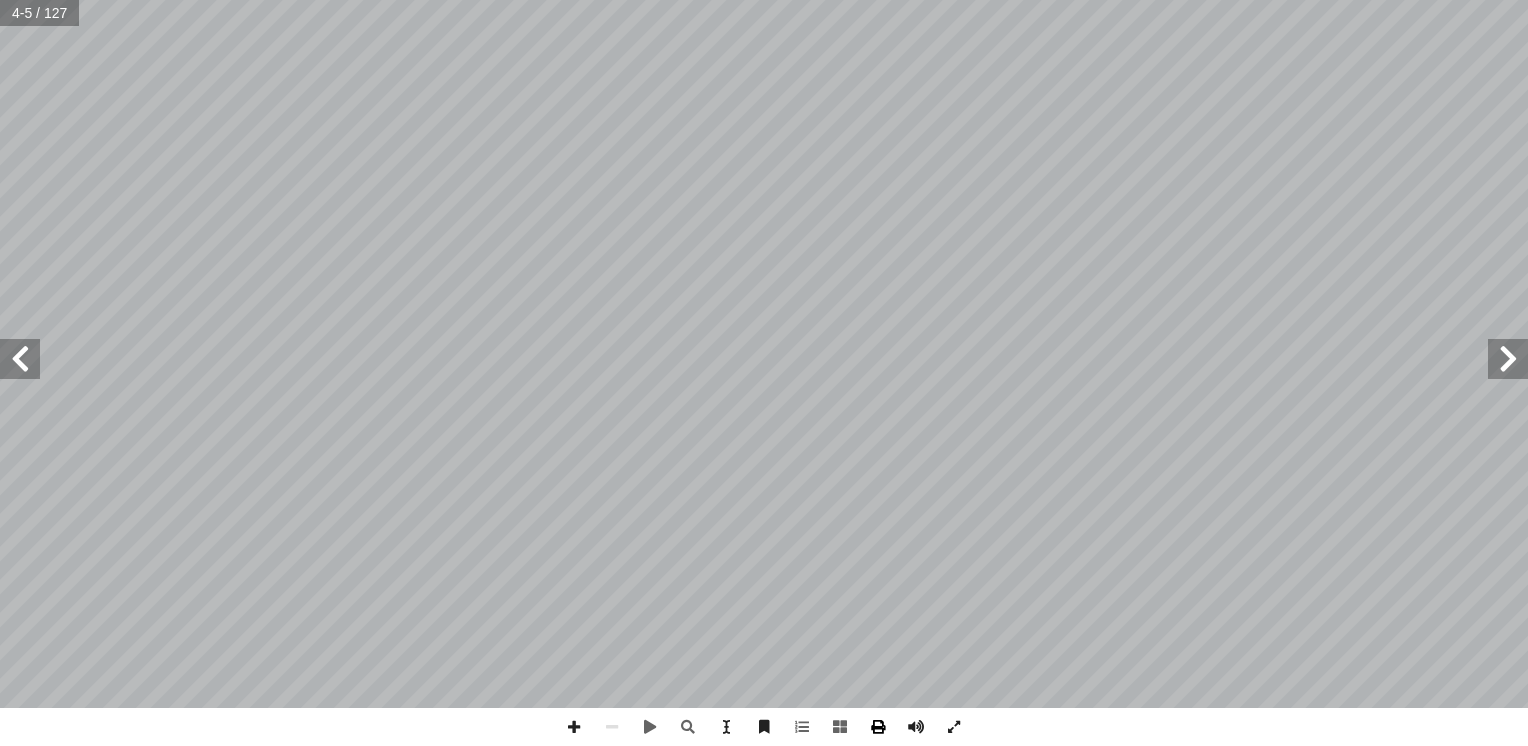 click at bounding box center (878, 727) 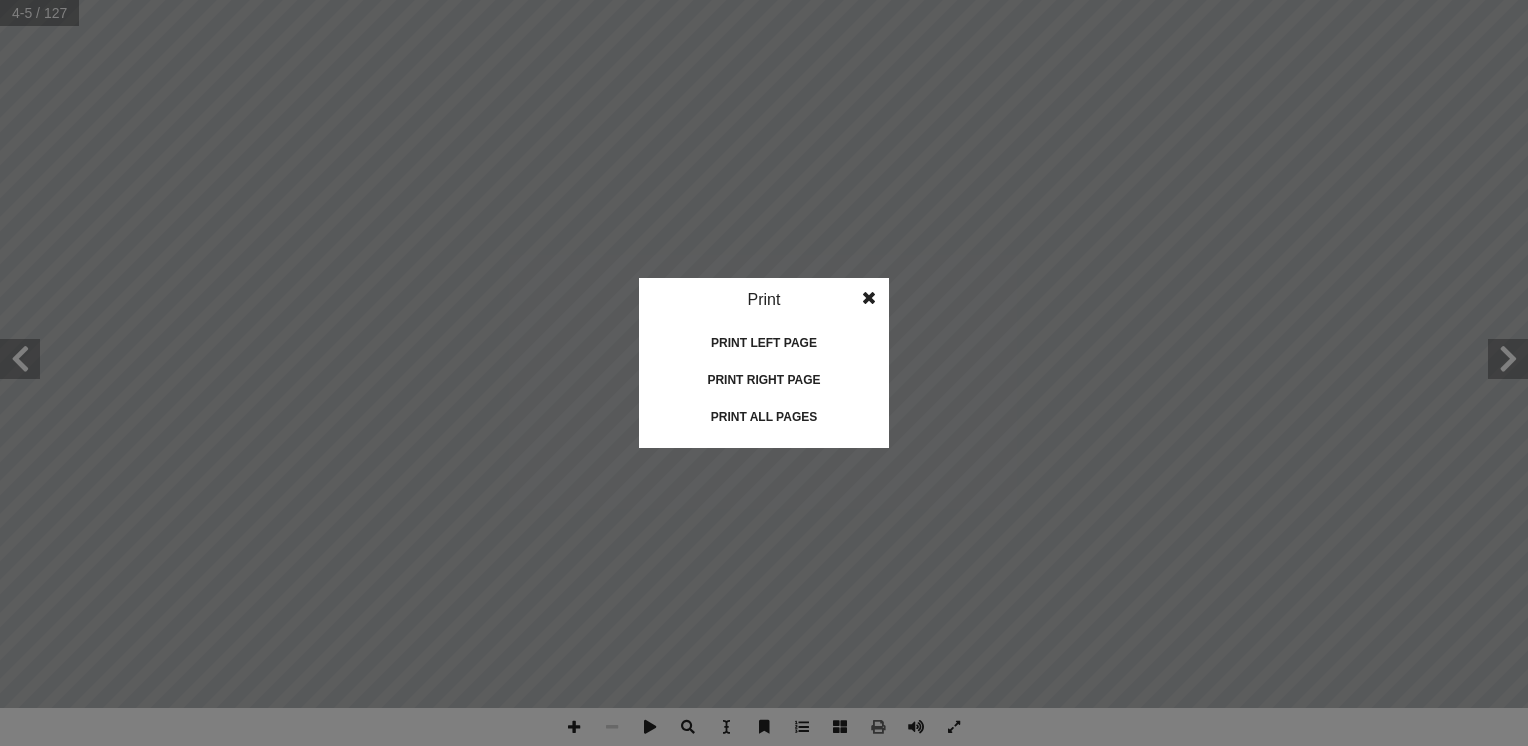 click on "Print all pages" at bounding box center (764, 417) 